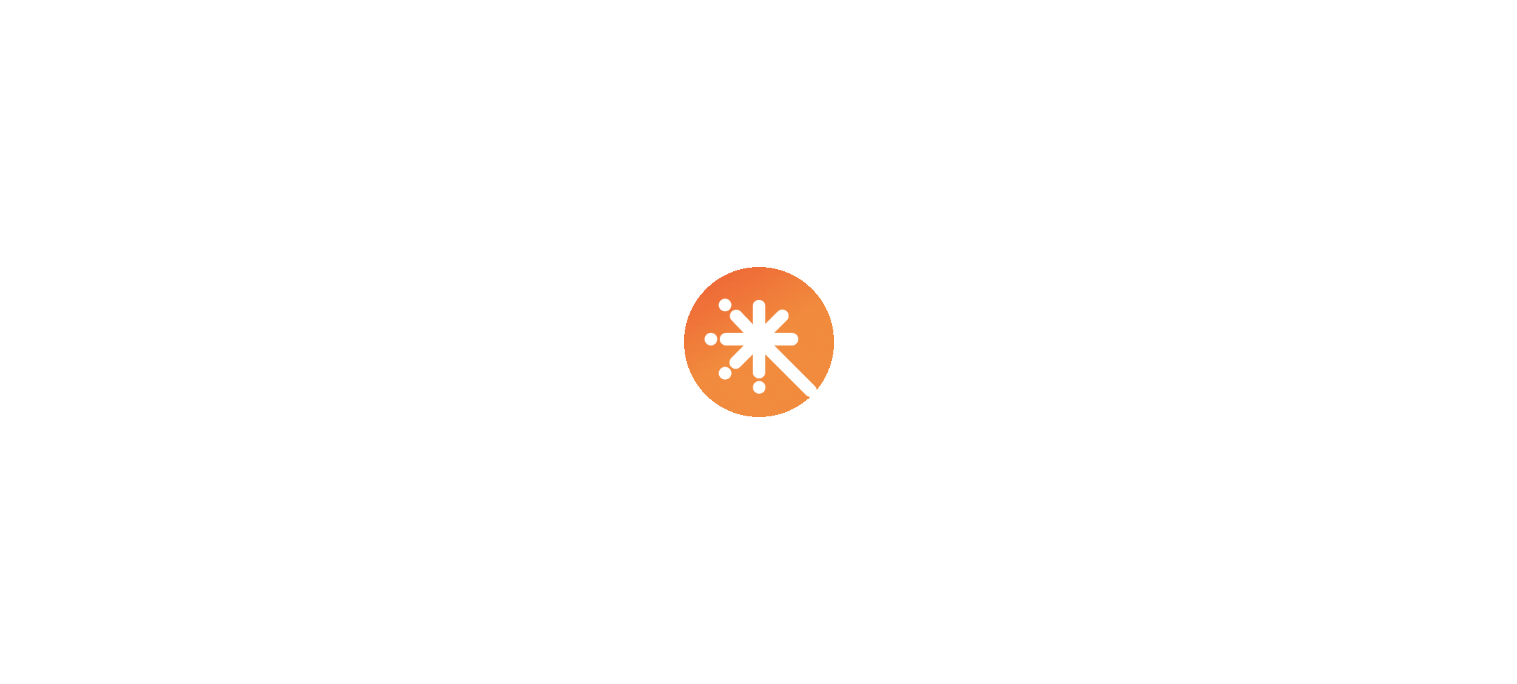 scroll, scrollTop: 0, scrollLeft: 0, axis: both 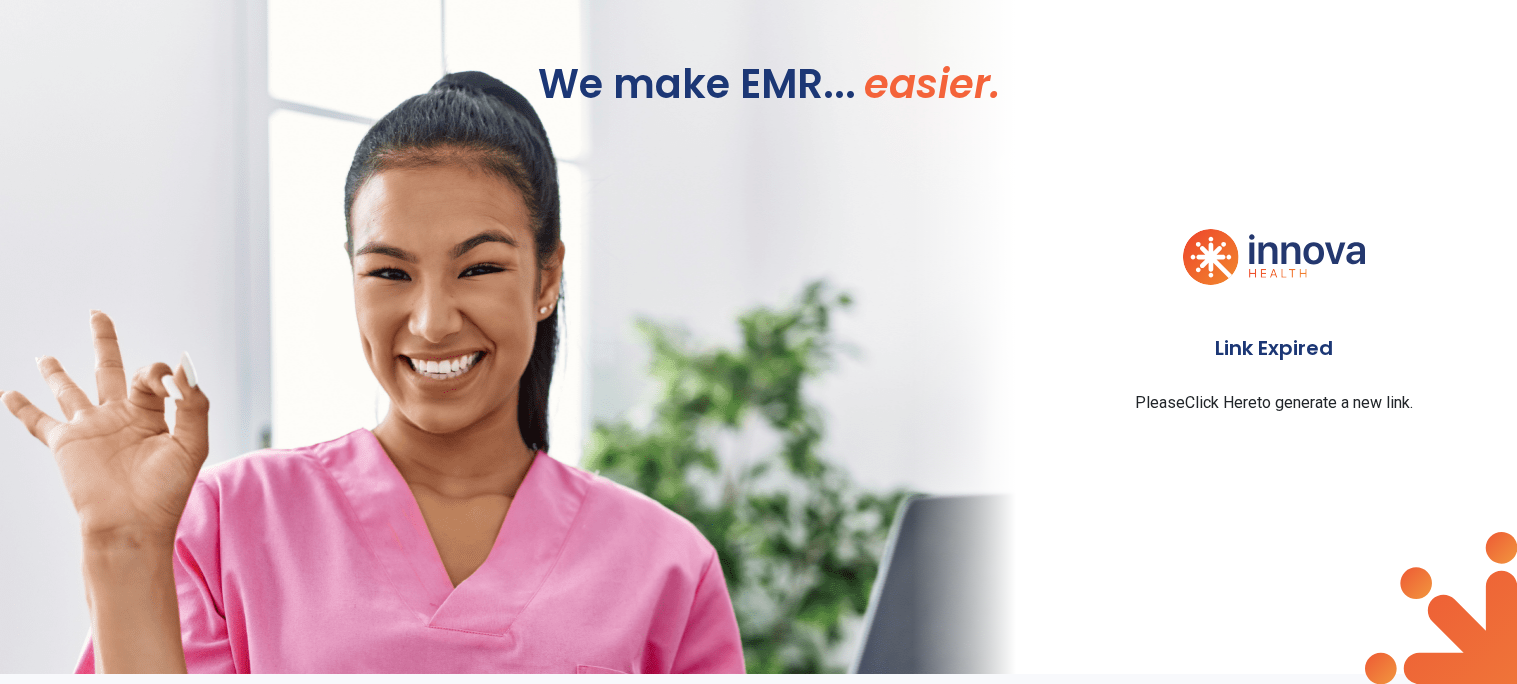 click on "Please  Click Here  to generate a new link." 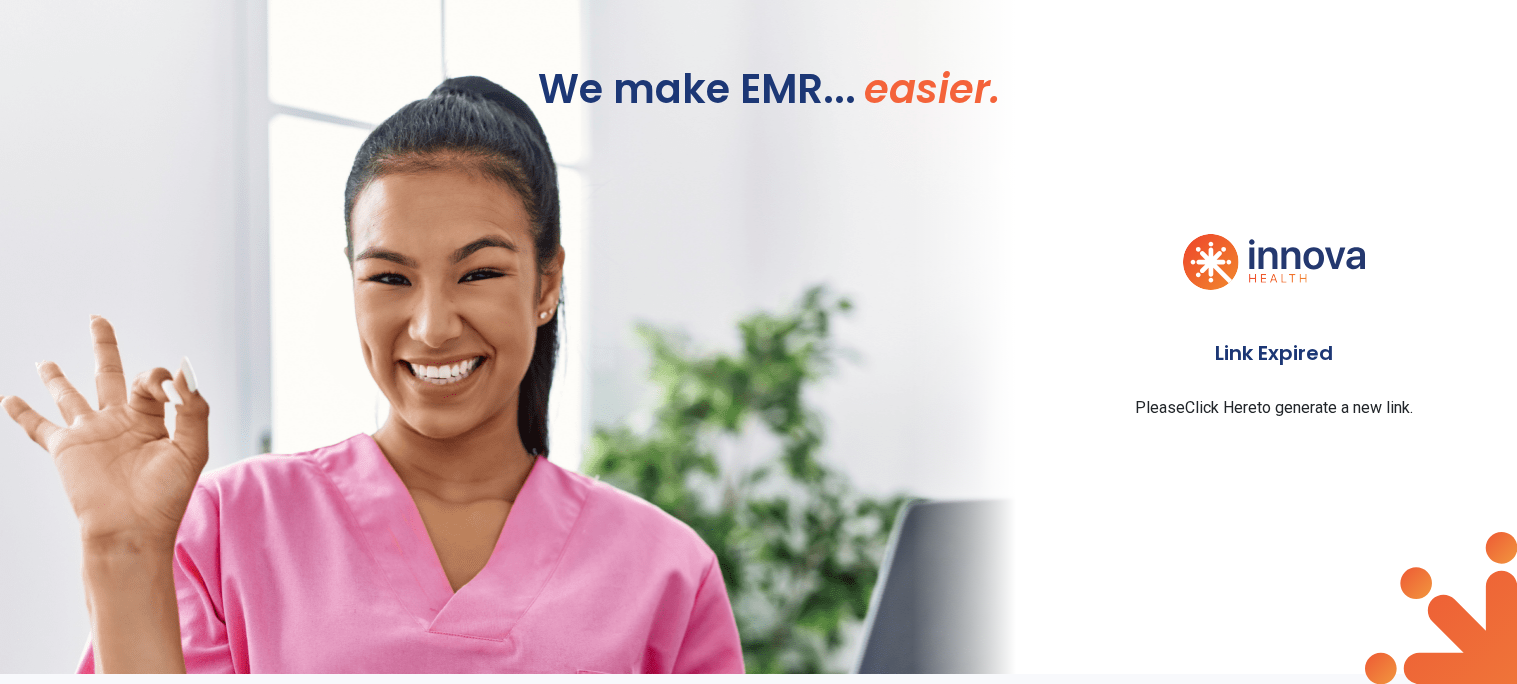 click on "Click Here" 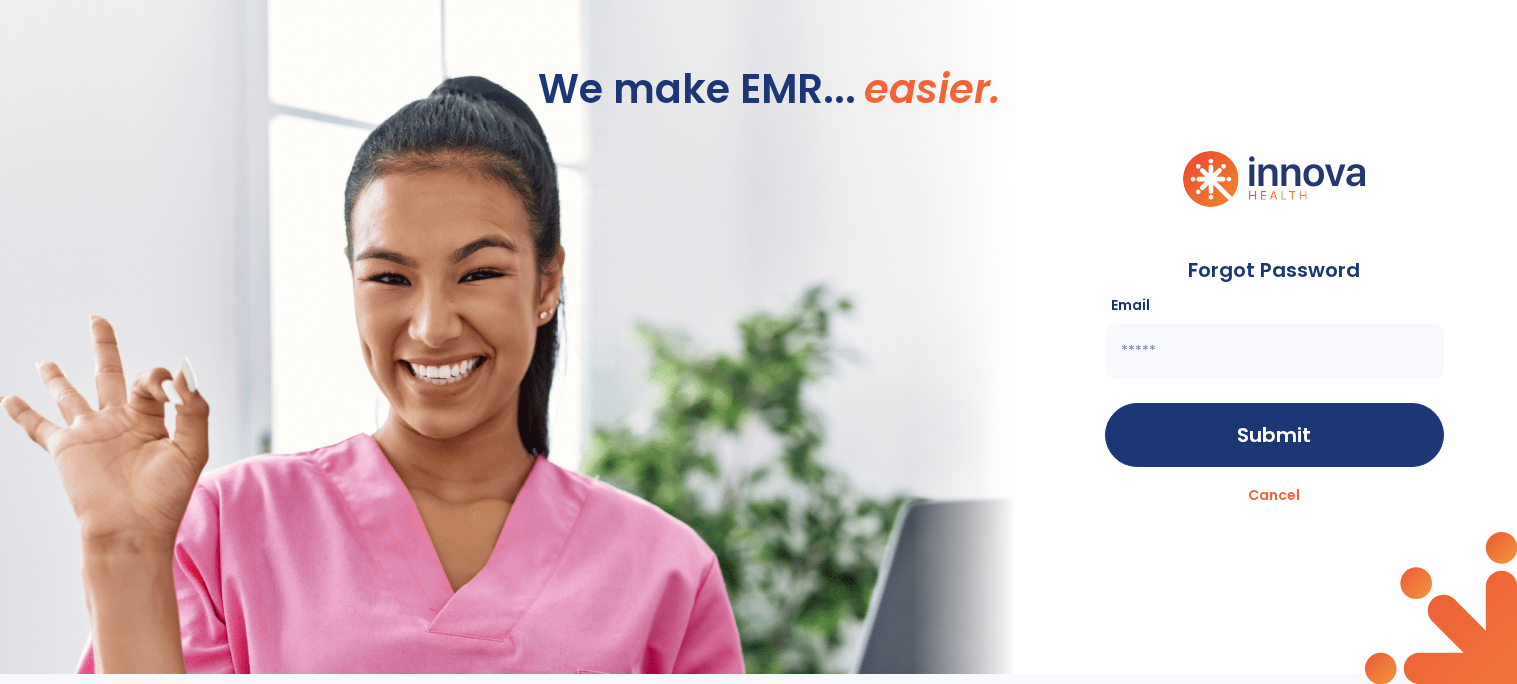 click 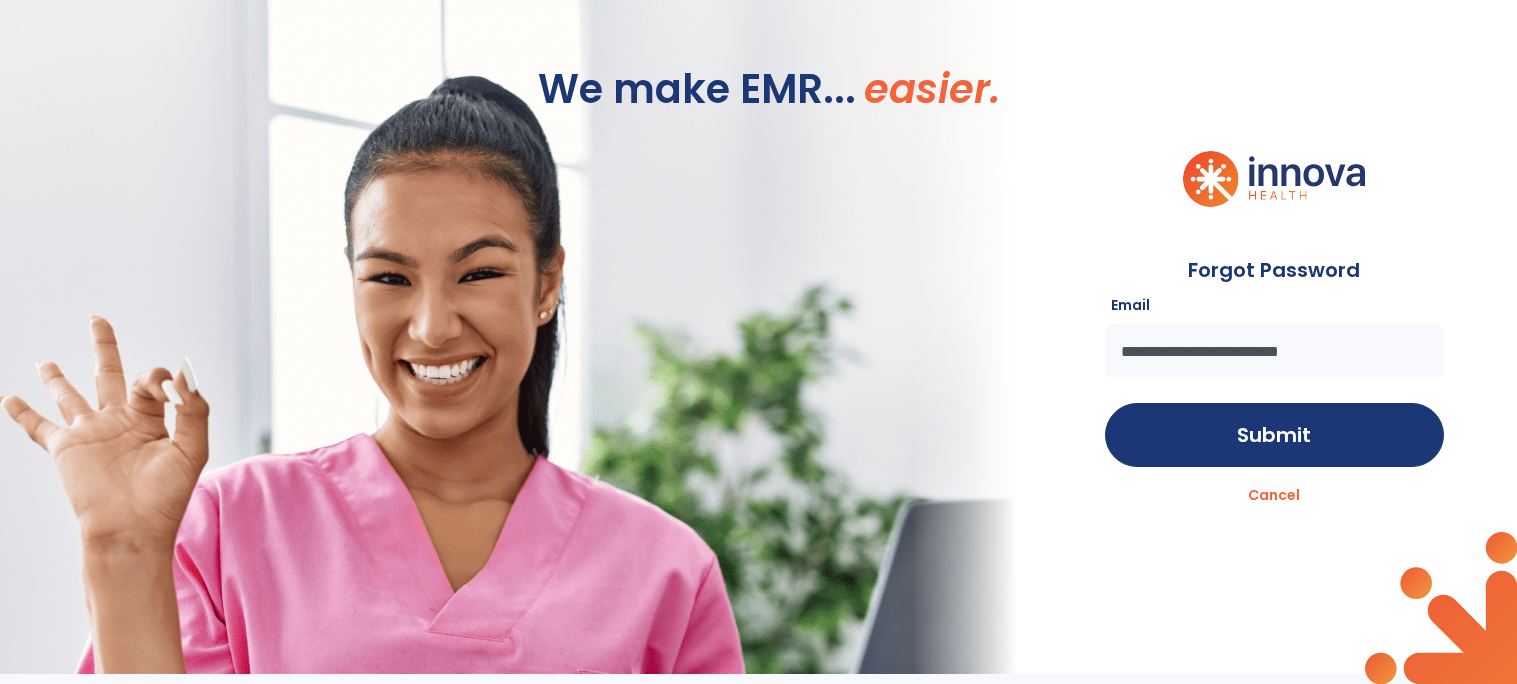 scroll, scrollTop: 0, scrollLeft: 0, axis: both 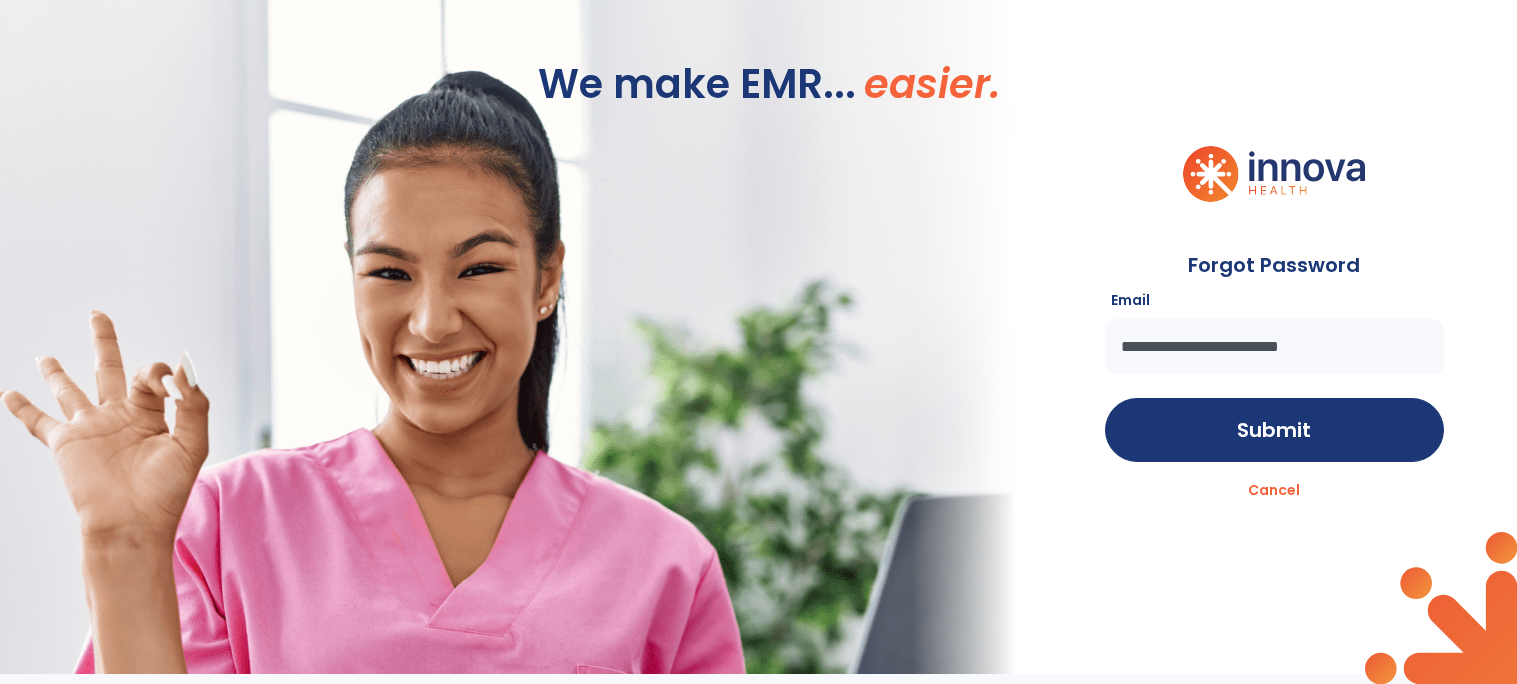 type on "**********" 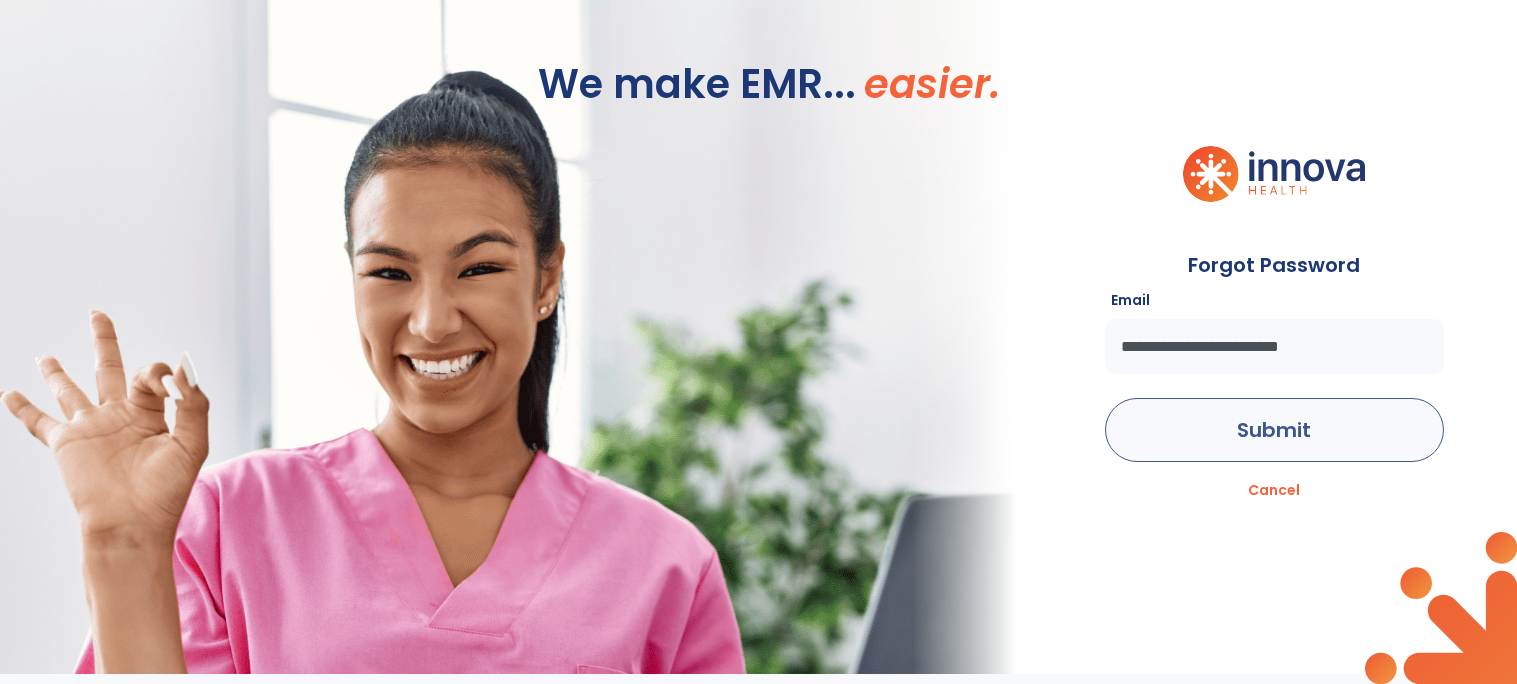 click on "Submit" 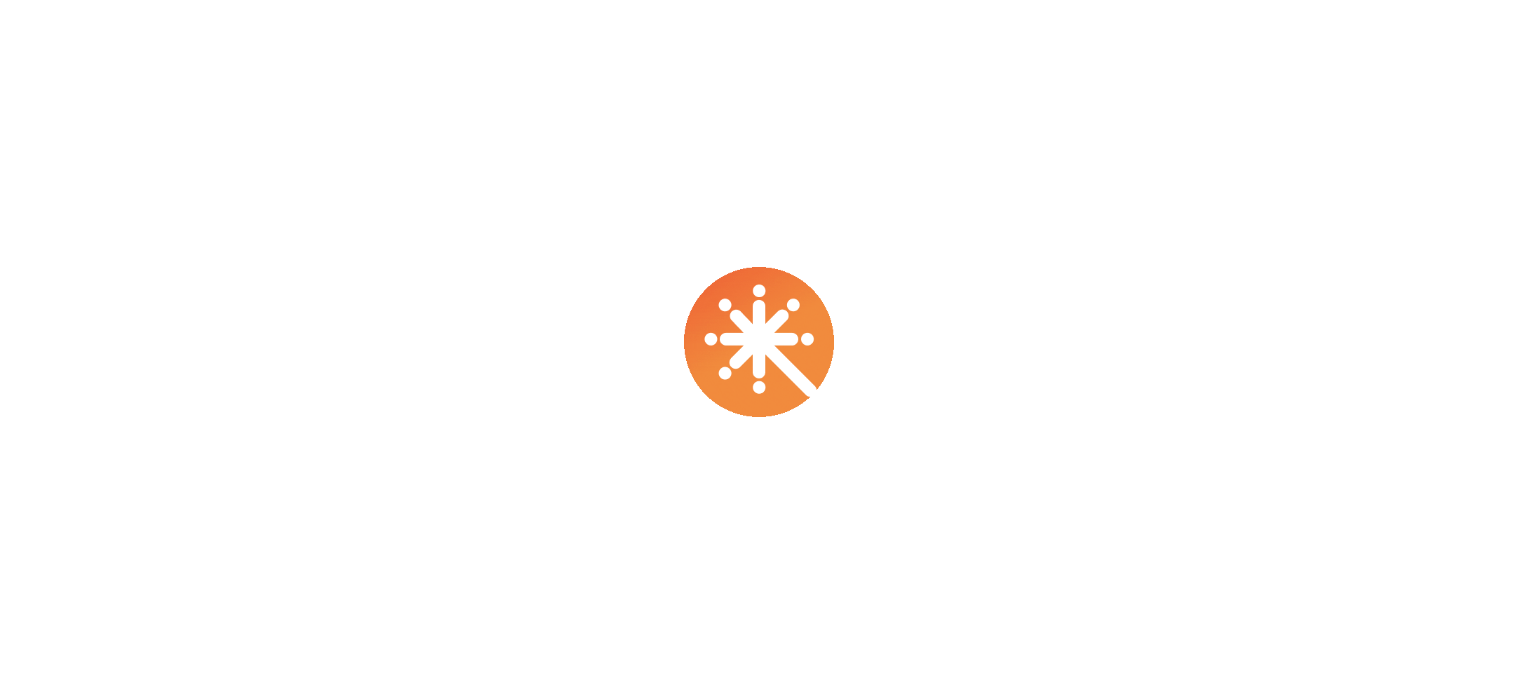 scroll, scrollTop: 0, scrollLeft: 0, axis: both 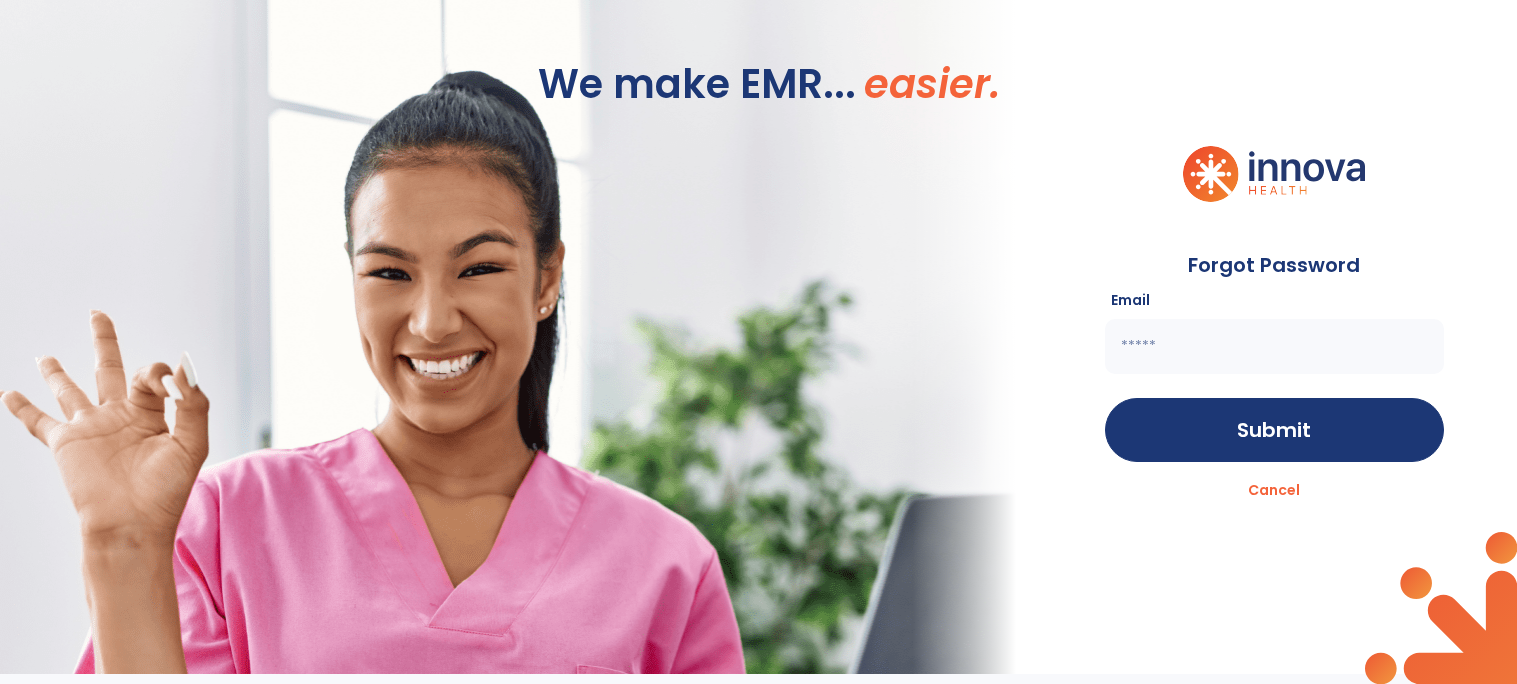 click 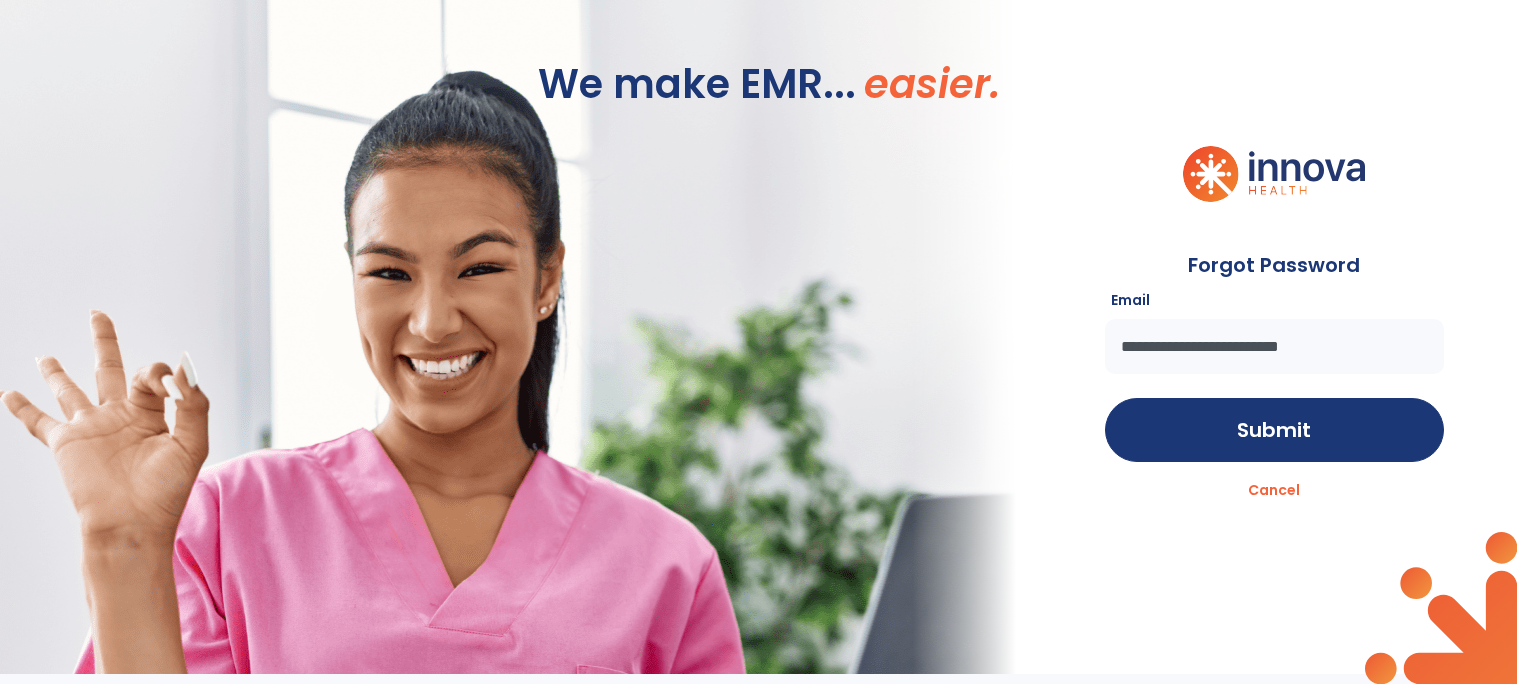 type on "**********" 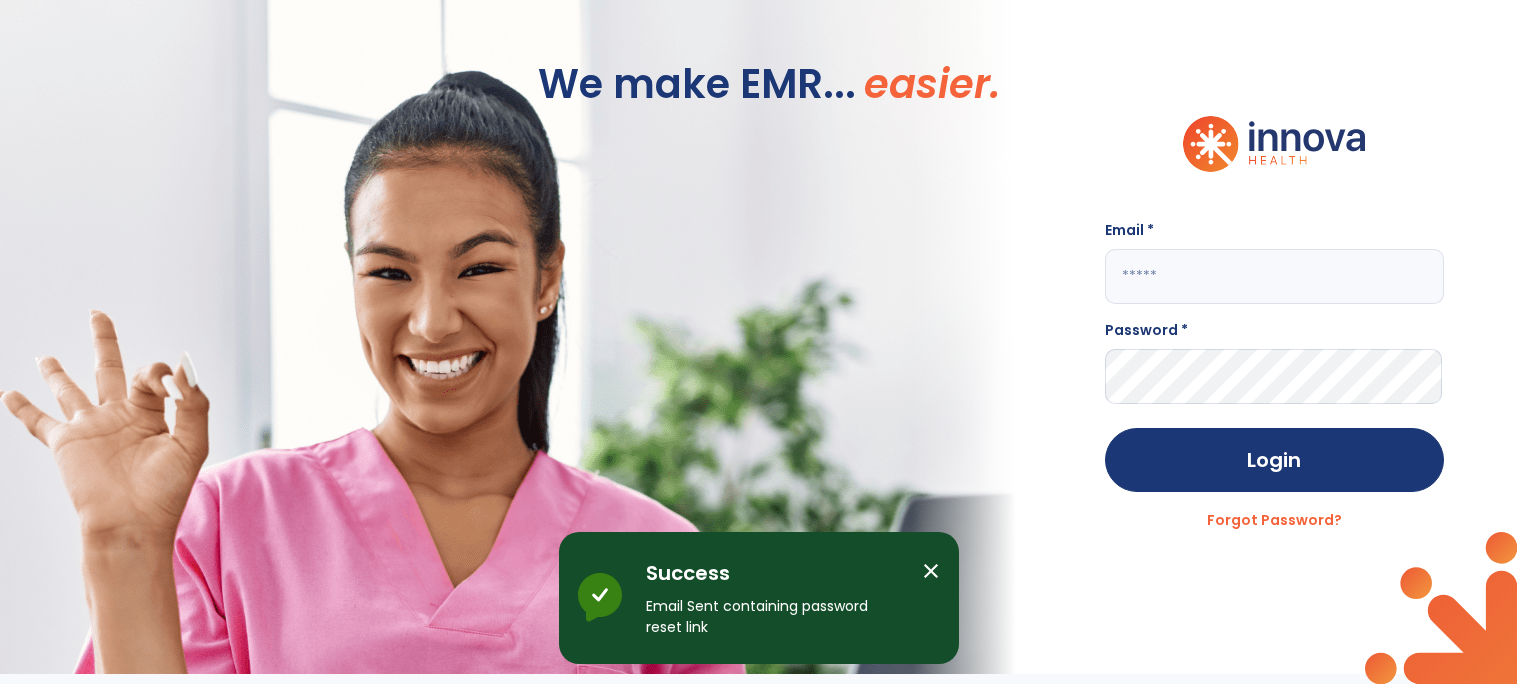 click 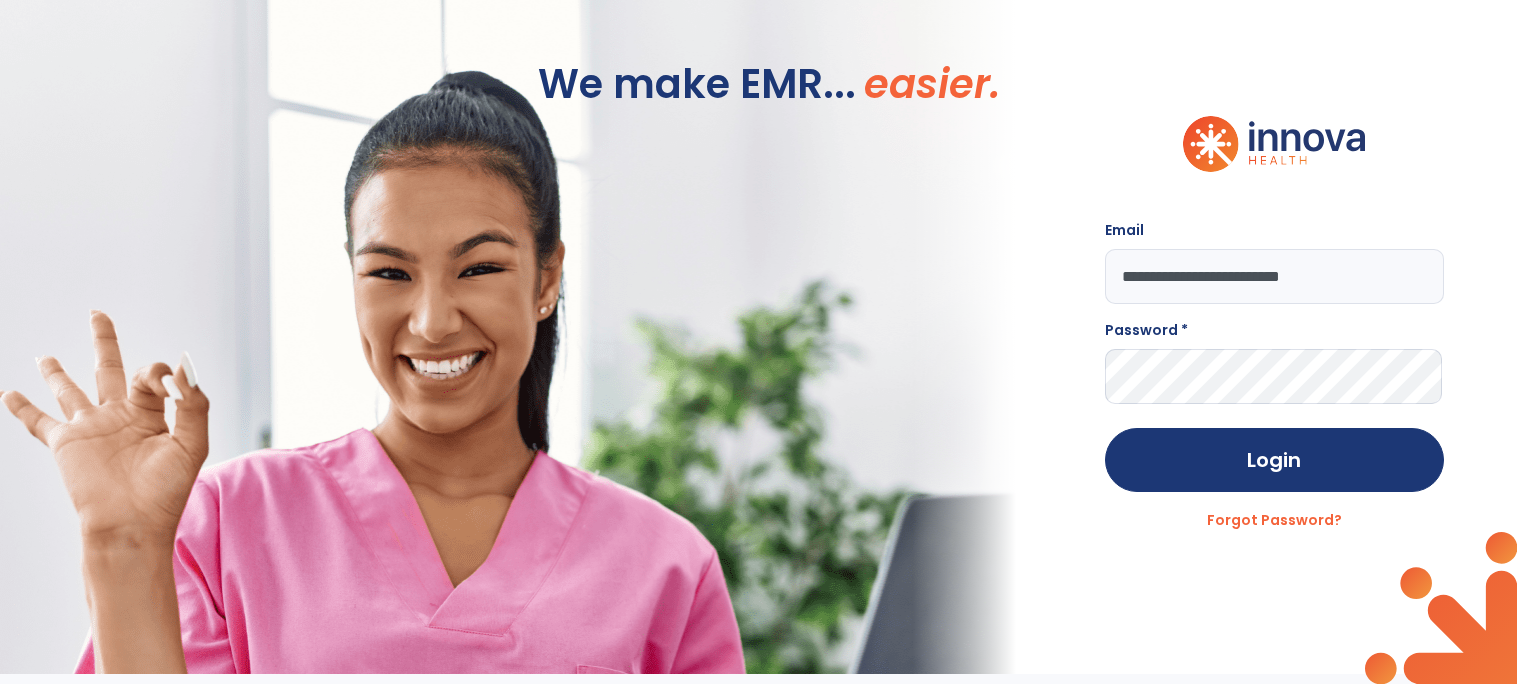 type on "**********" 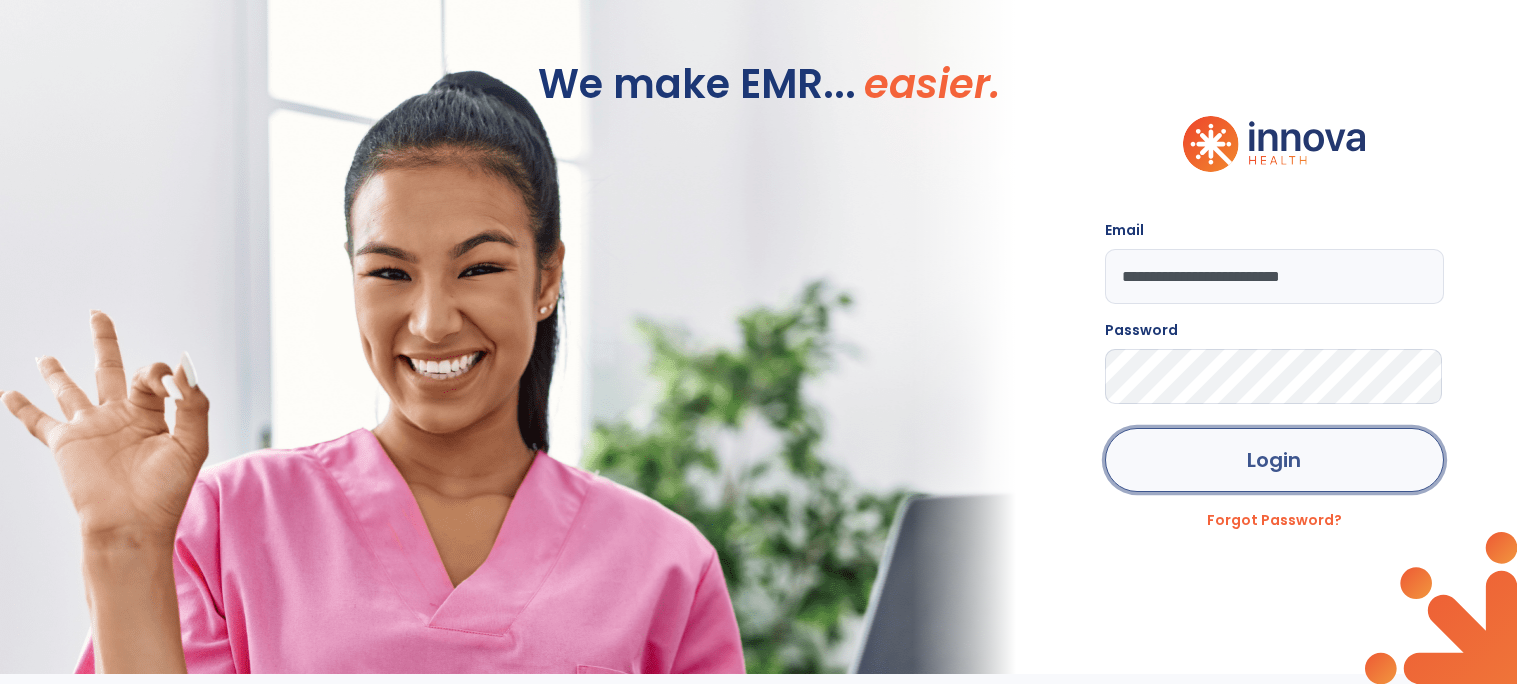click on "Login" 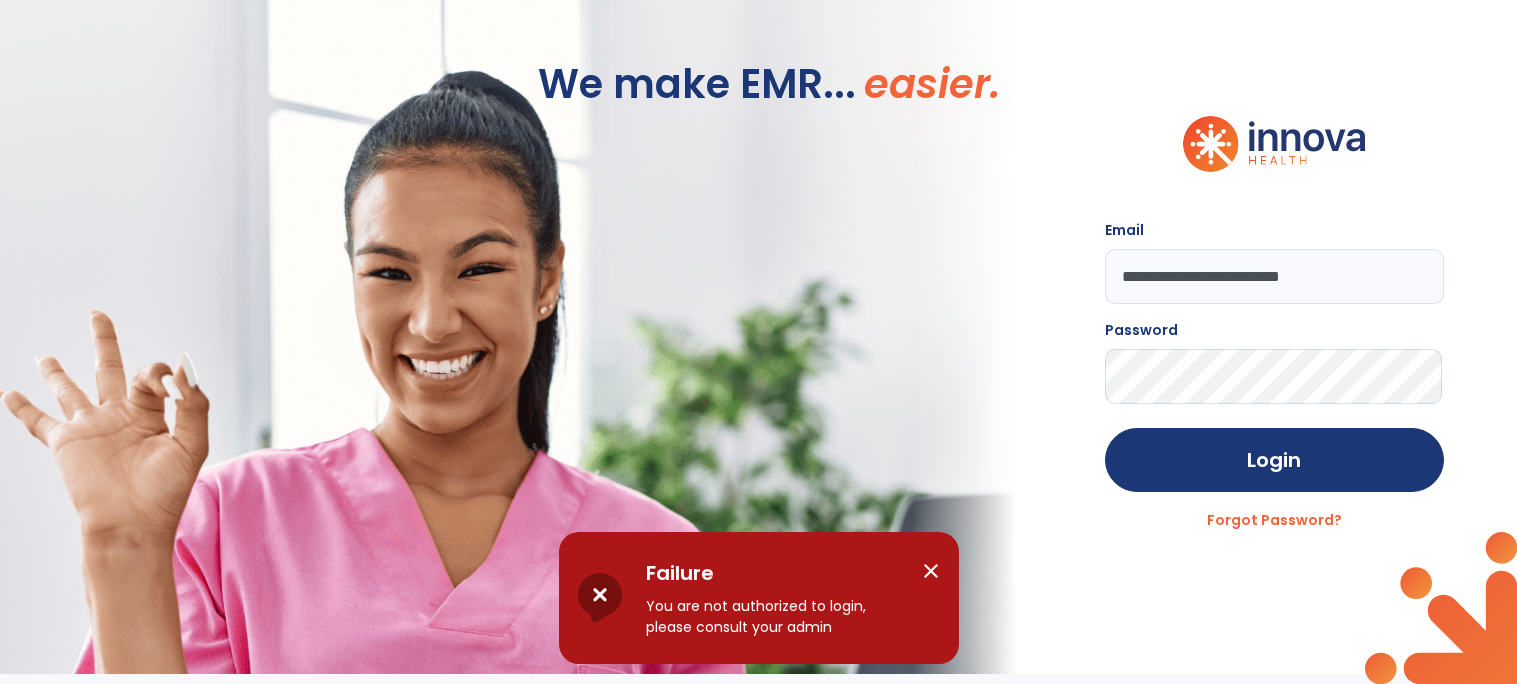 click on "close" at bounding box center (931, 571) 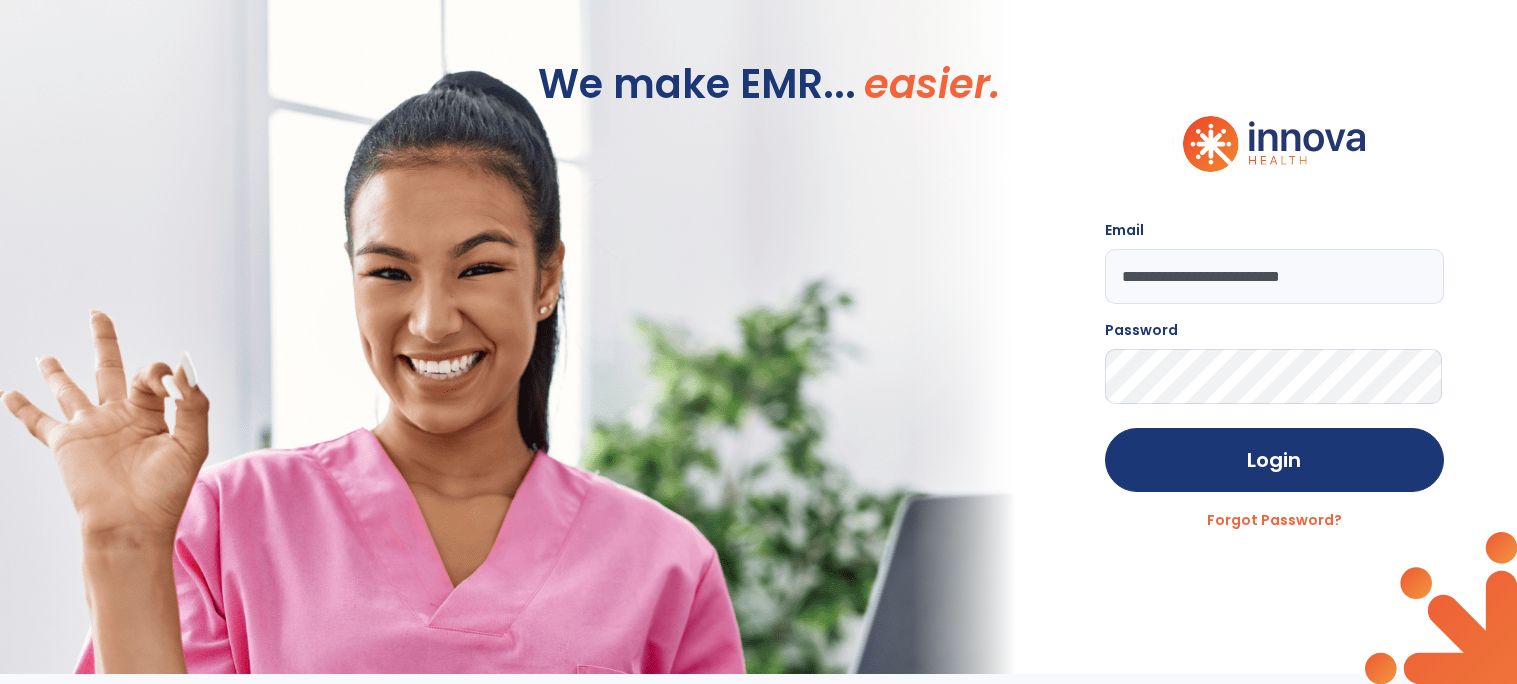 click on "Login" 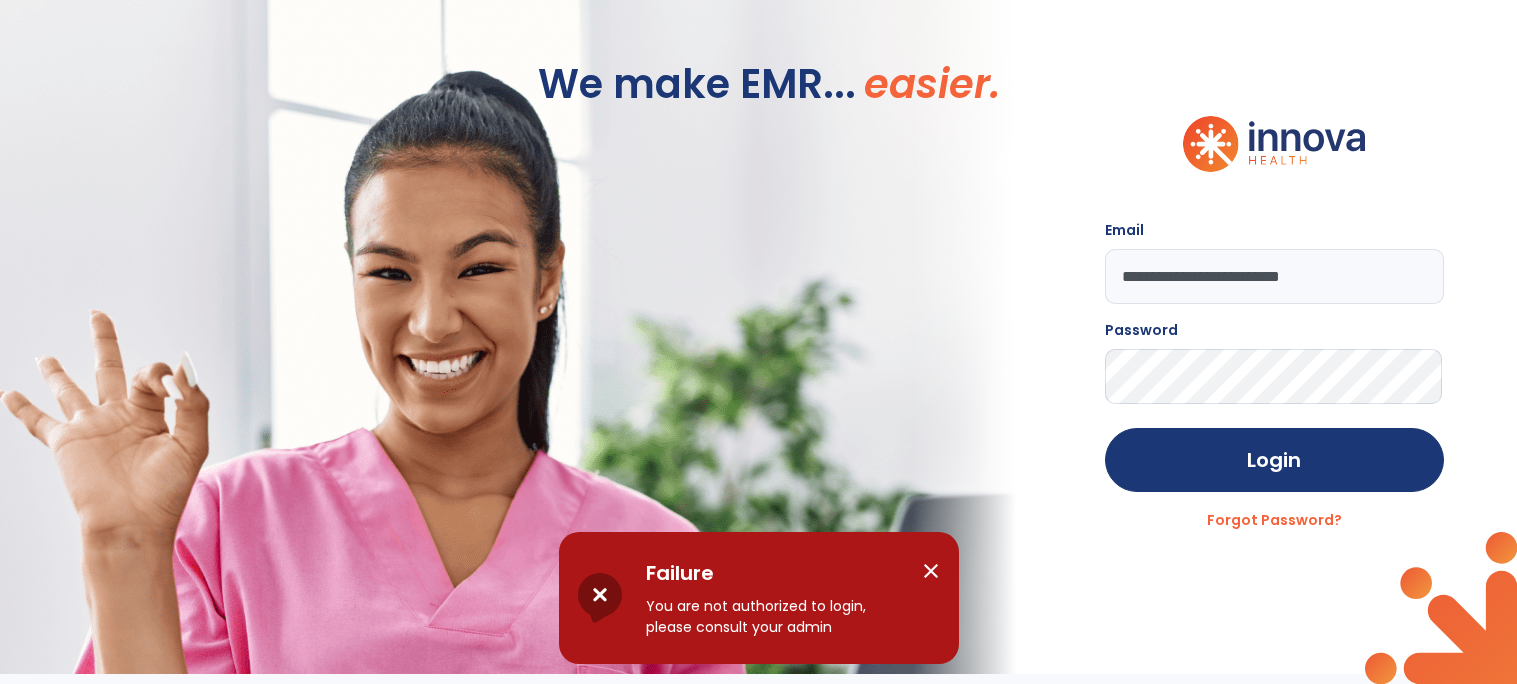 click on "close" at bounding box center (931, 571) 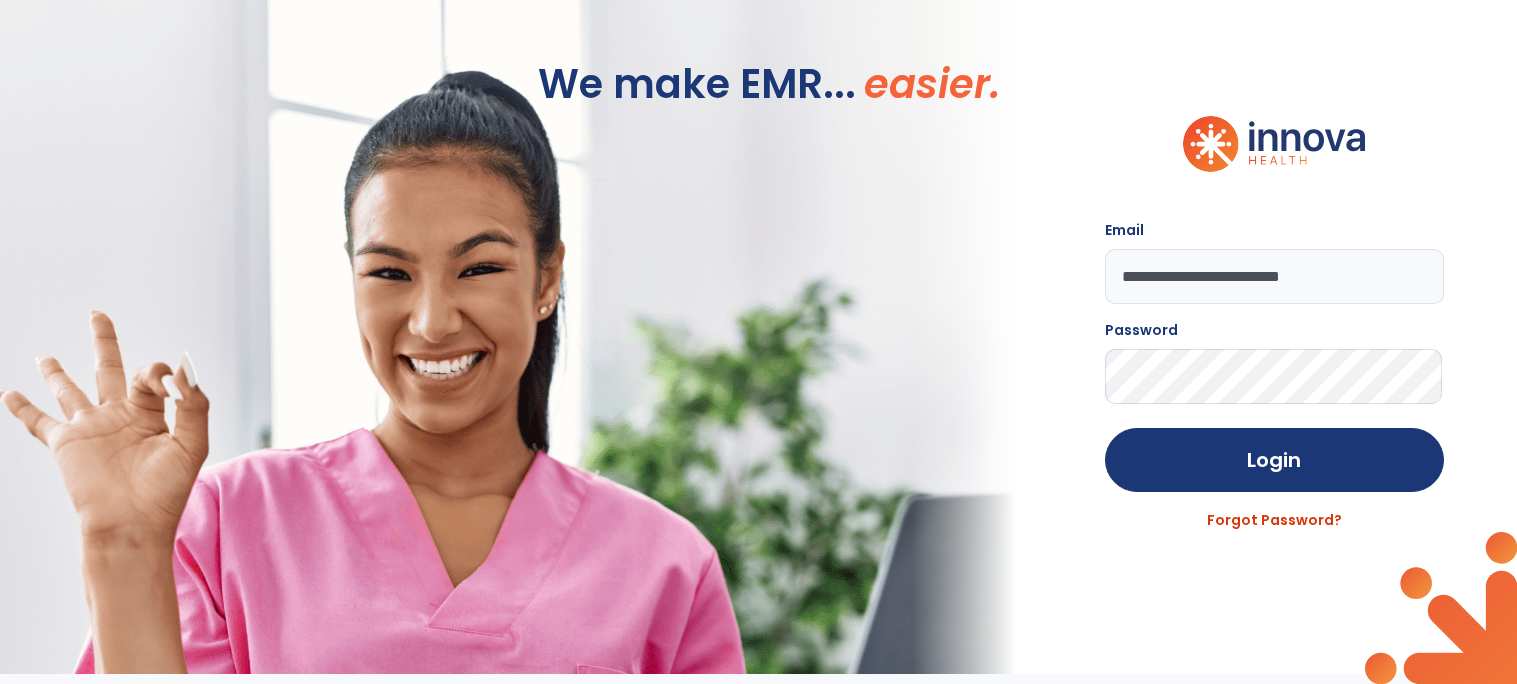 click on "Forgot Password?" 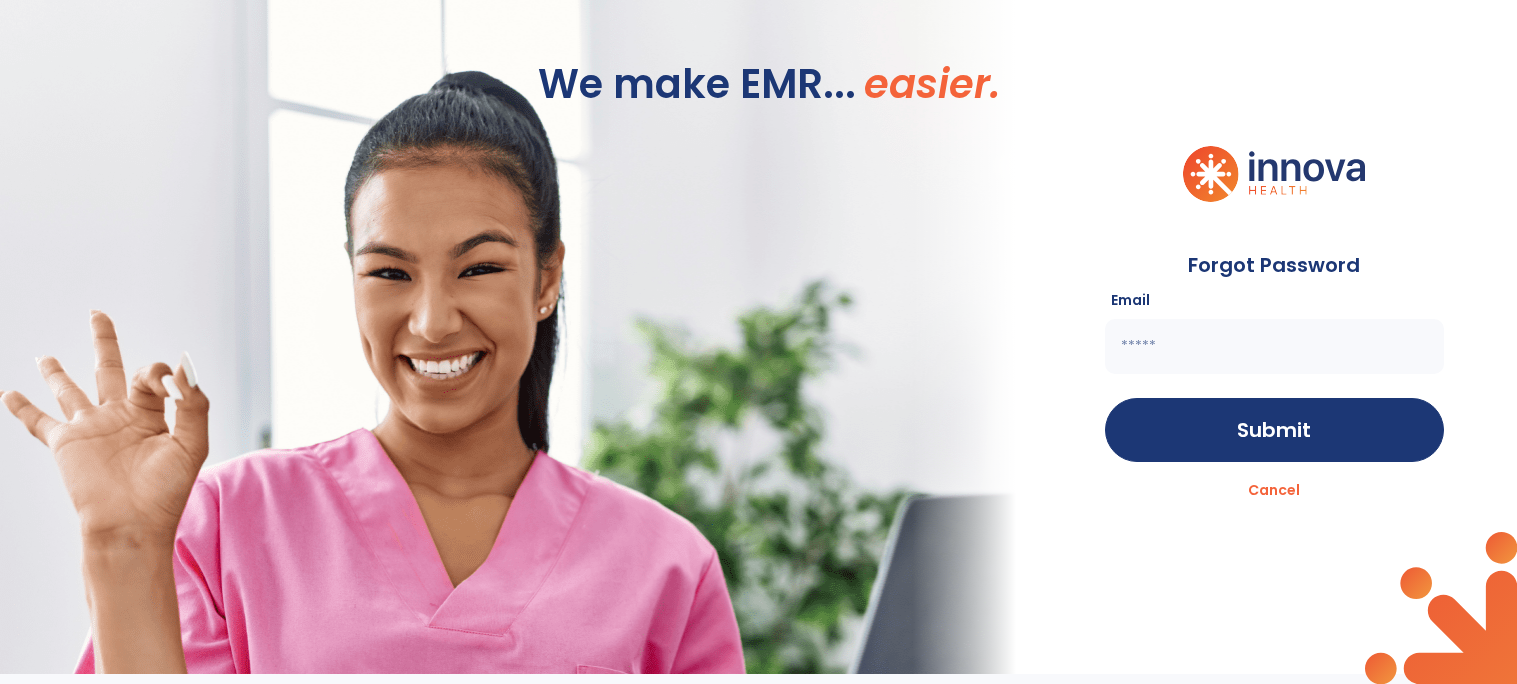 click 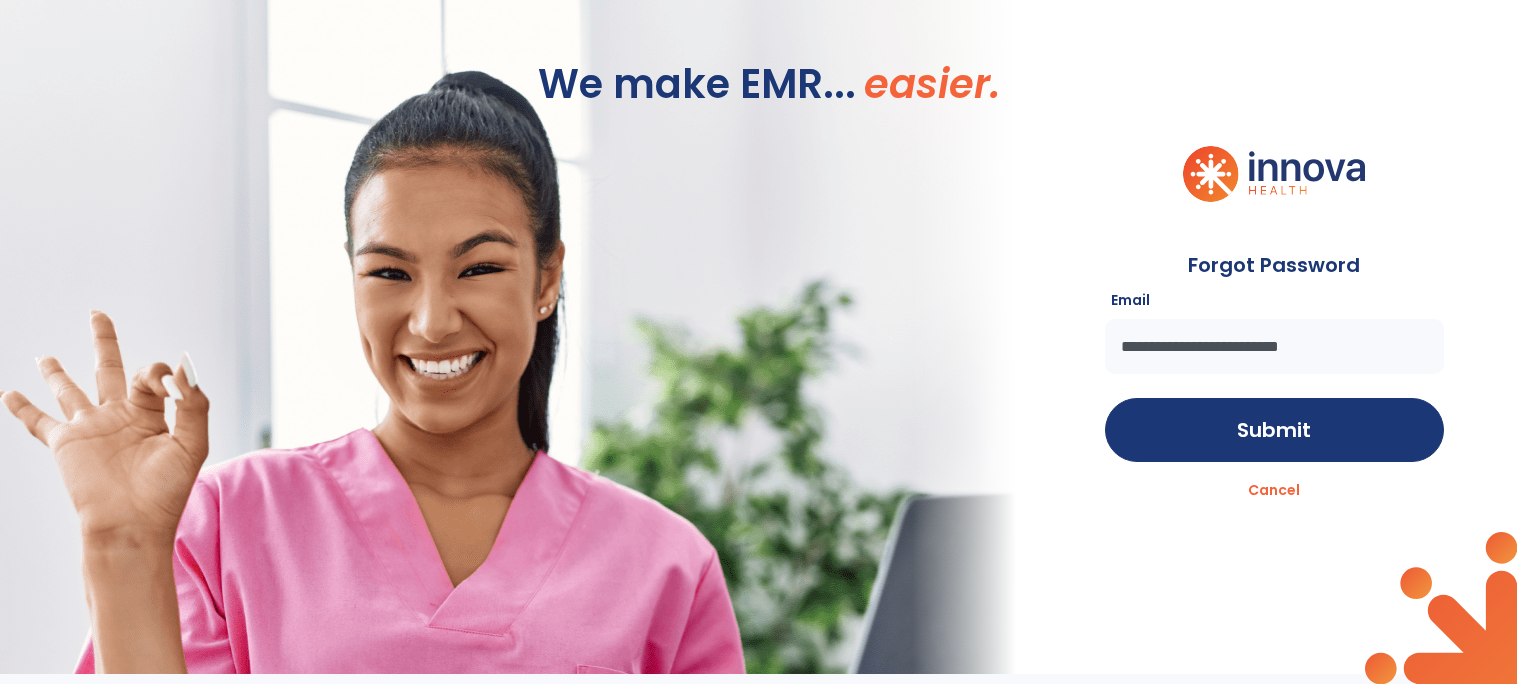 type on "**********" 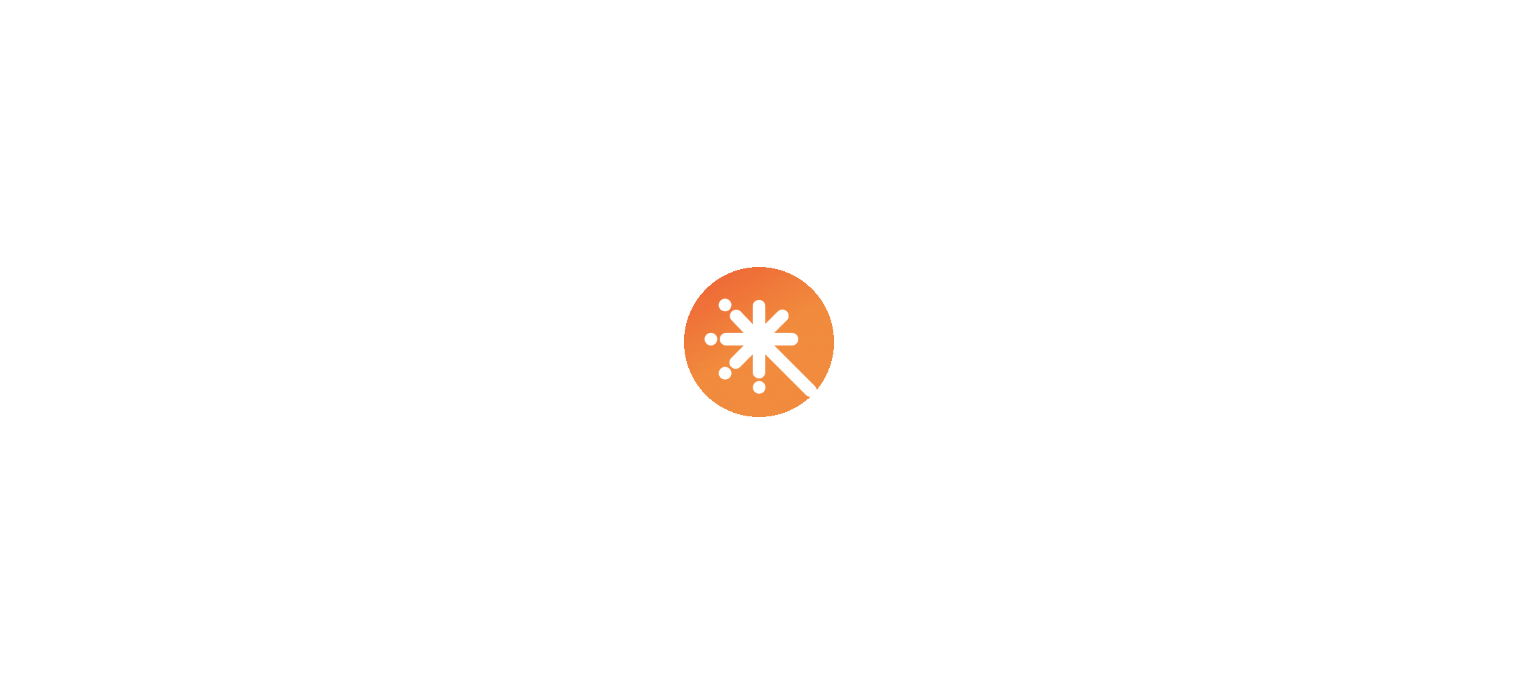 scroll, scrollTop: 0, scrollLeft: 0, axis: both 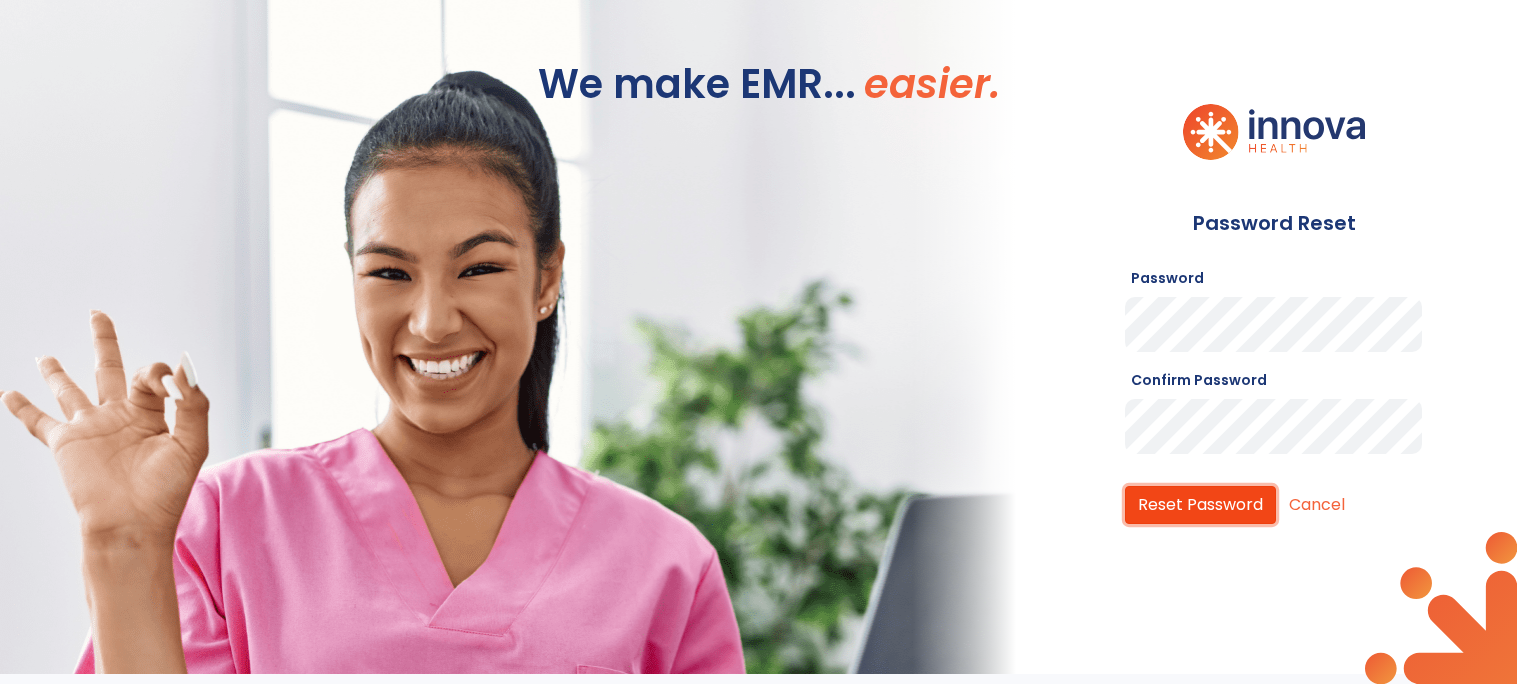 click on "Reset Password" 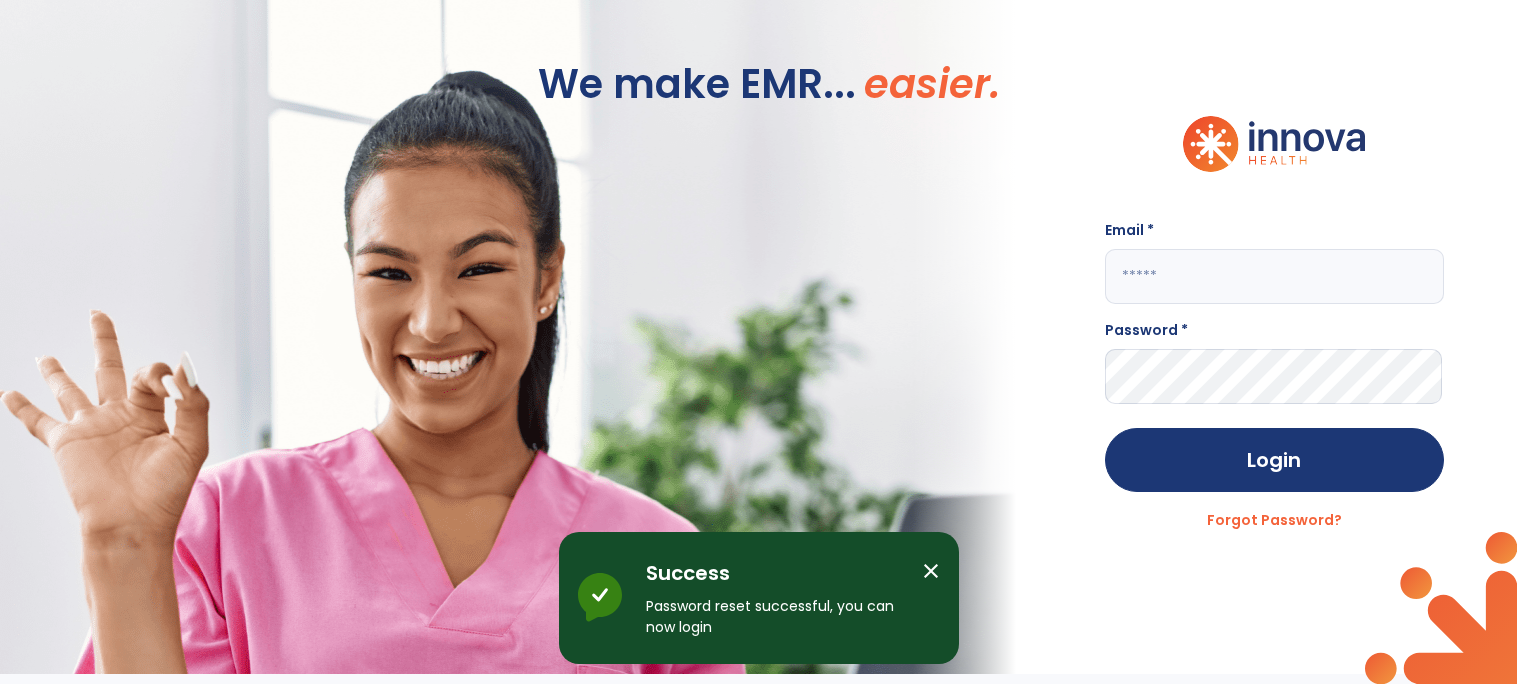 click 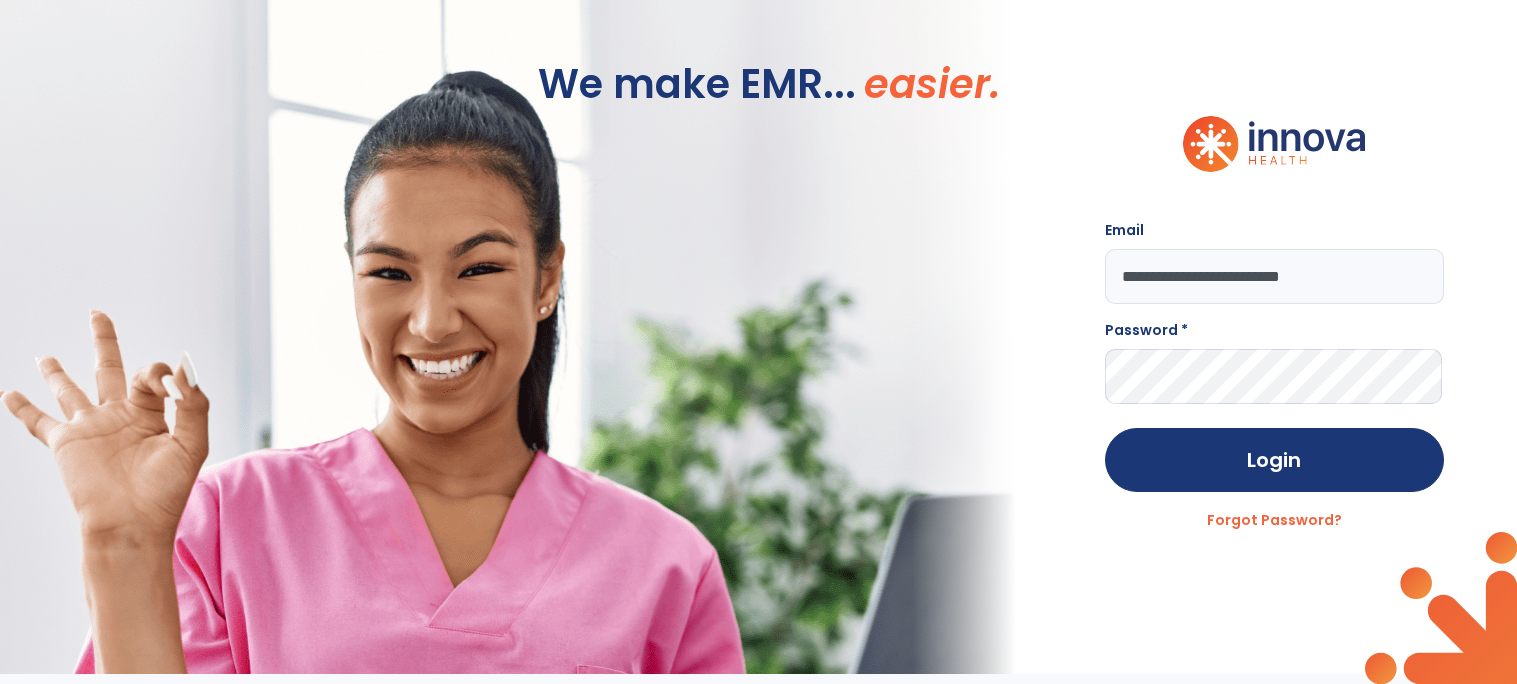type on "**********" 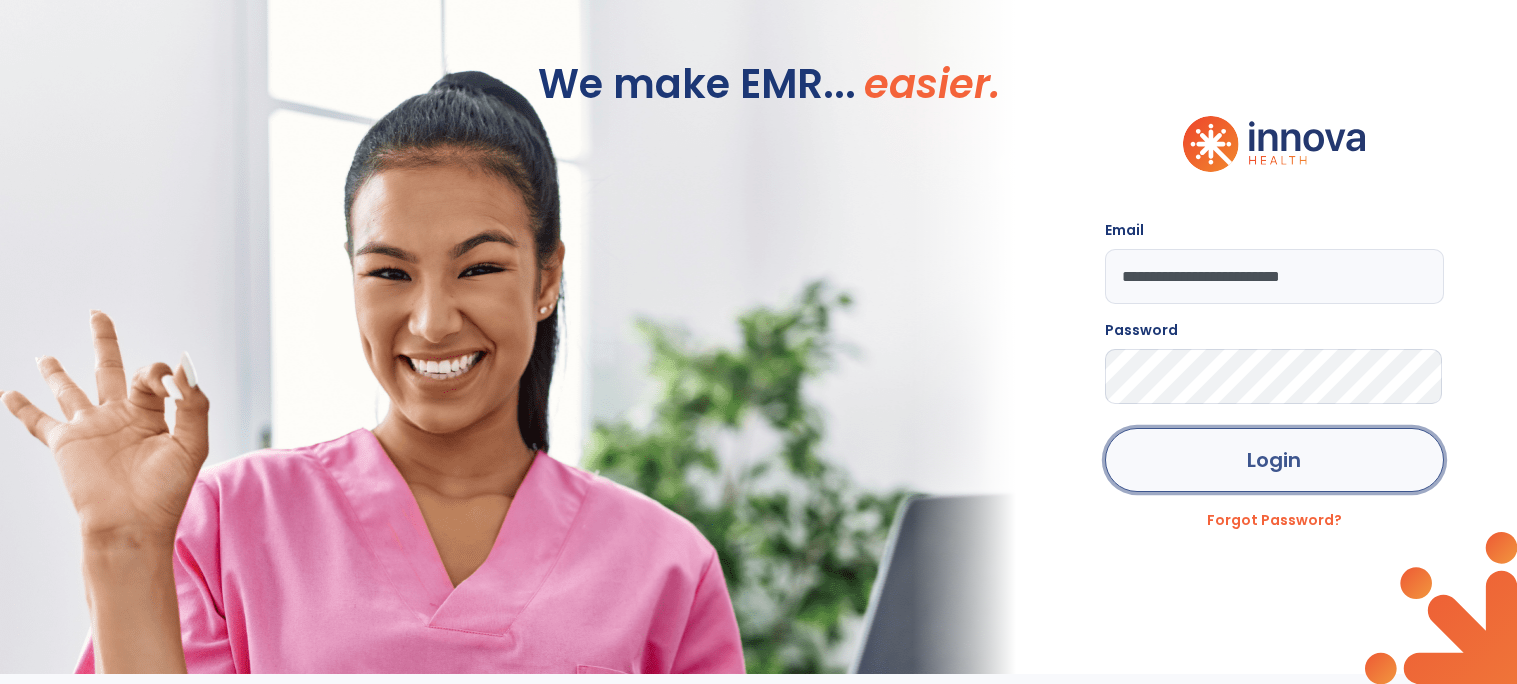 click on "Login" 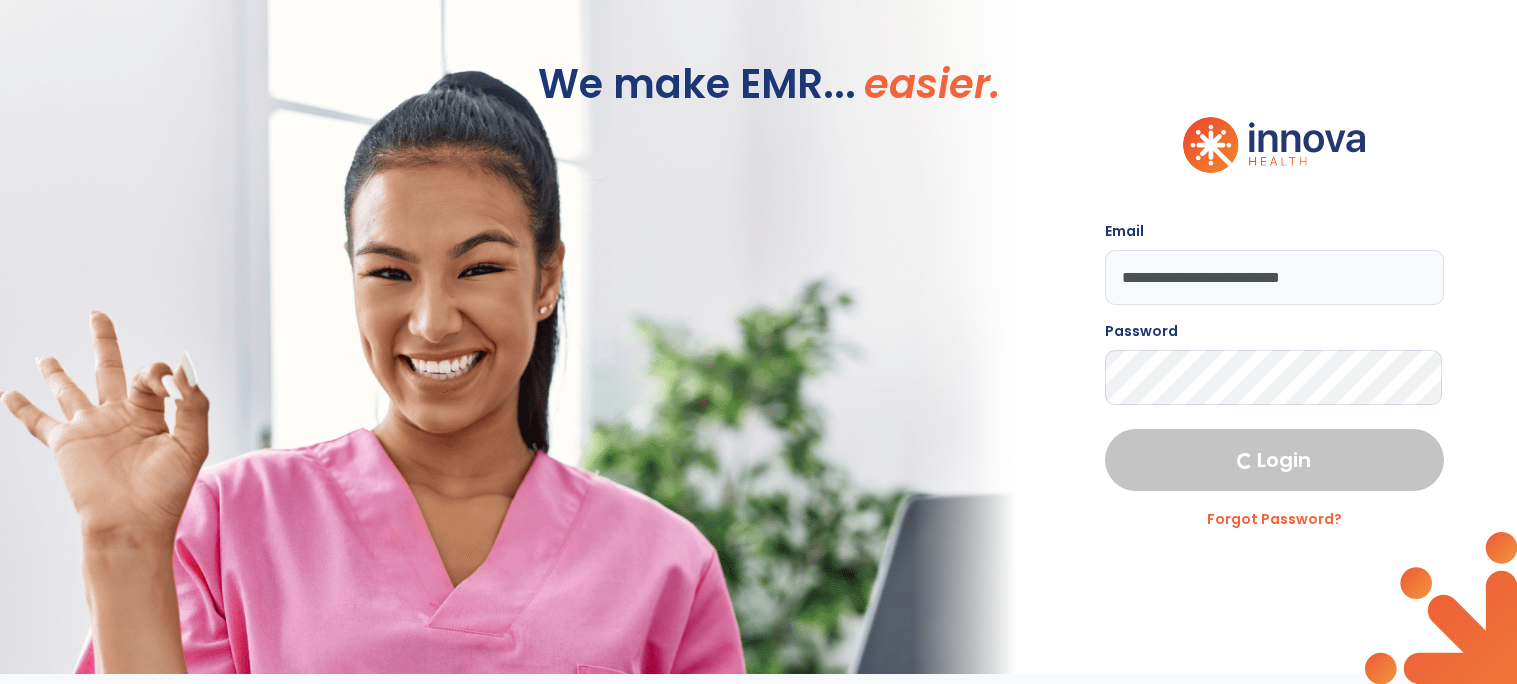 select on "****" 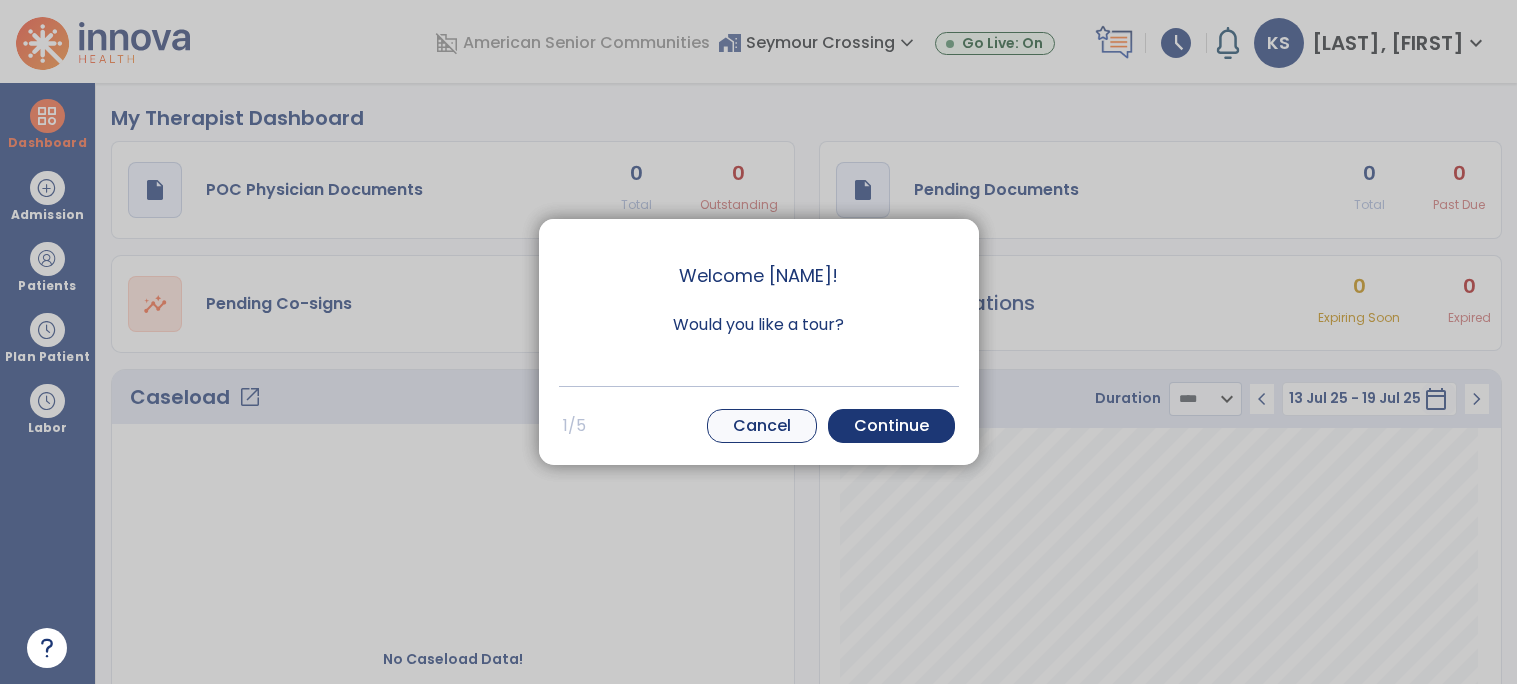 click on "Cancel" at bounding box center (762, 426) 